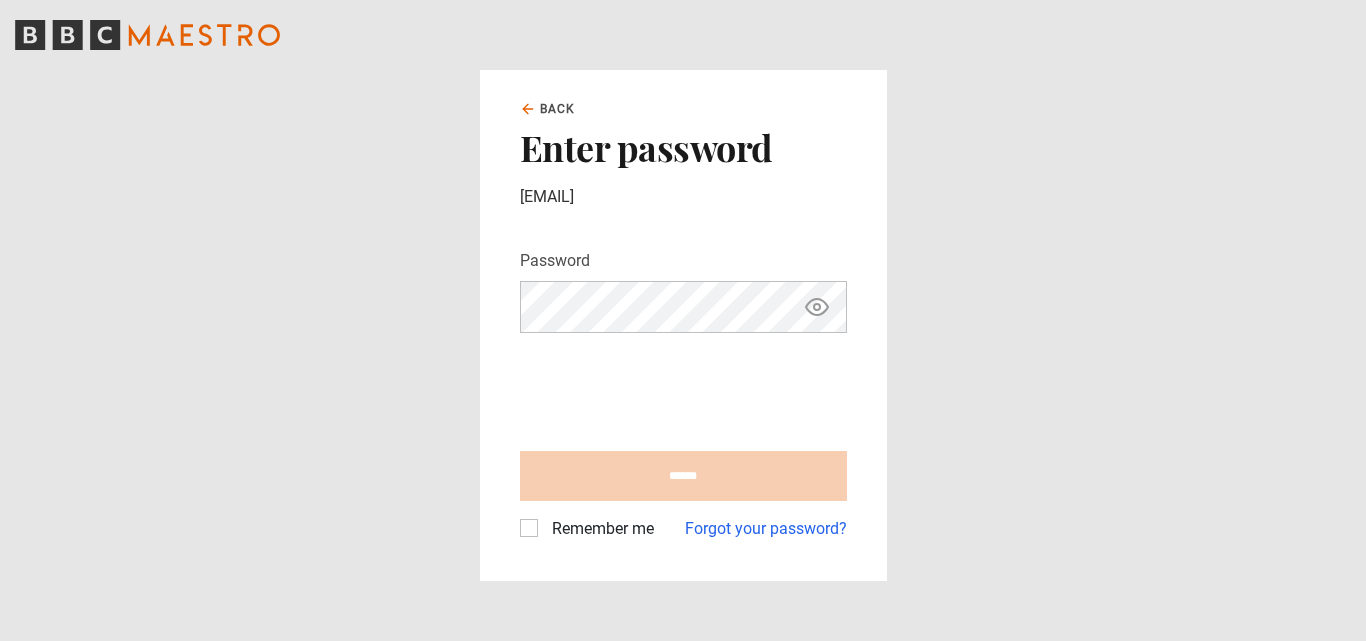 scroll, scrollTop: 0, scrollLeft: 0, axis: both 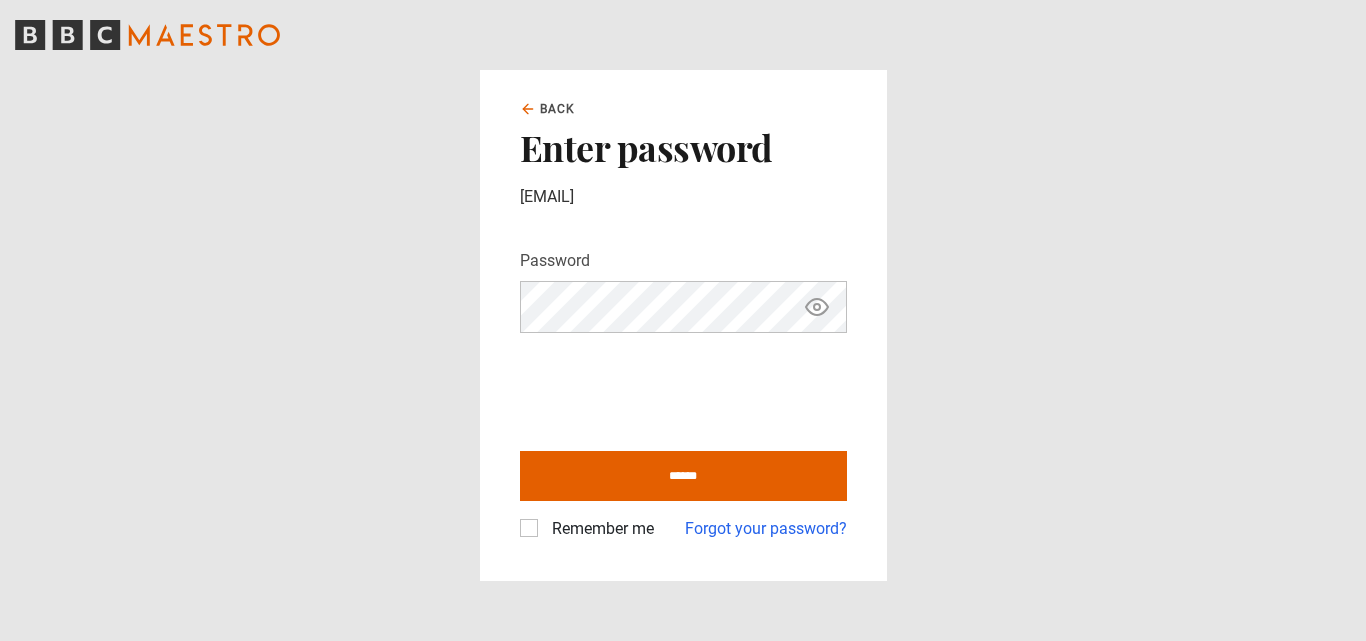 click on "Remember me" at bounding box center (599, 529) 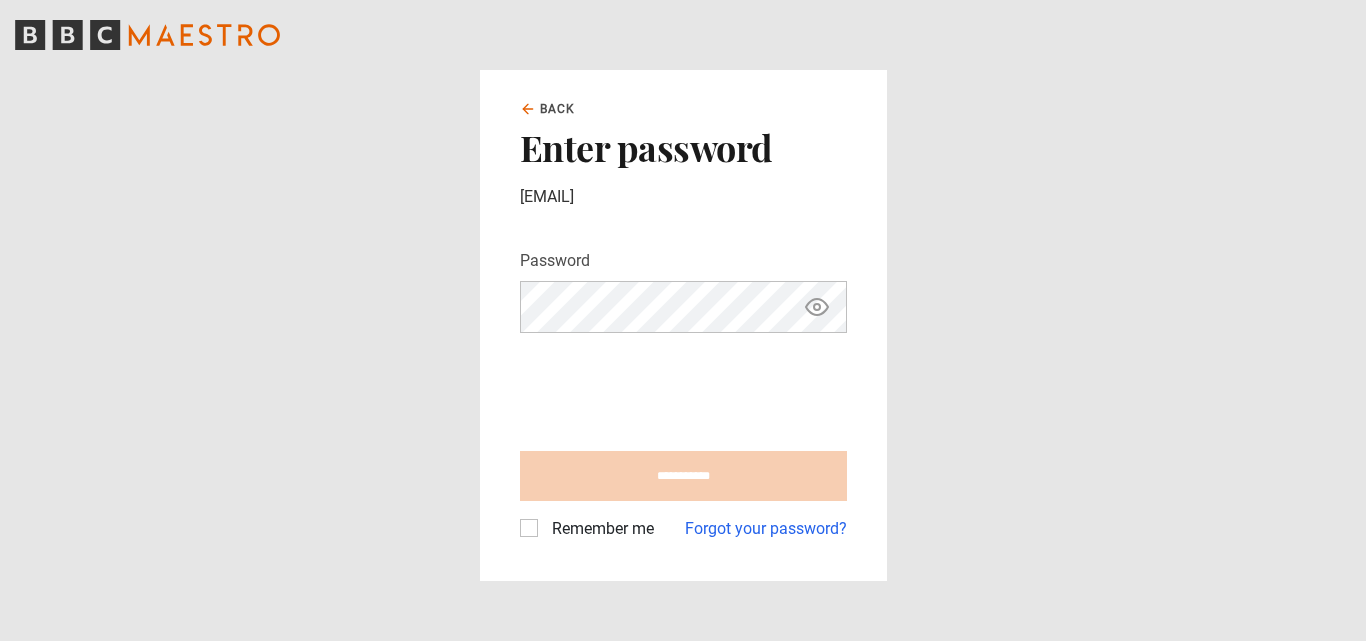 scroll, scrollTop: 0, scrollLeft: 0, axis: both 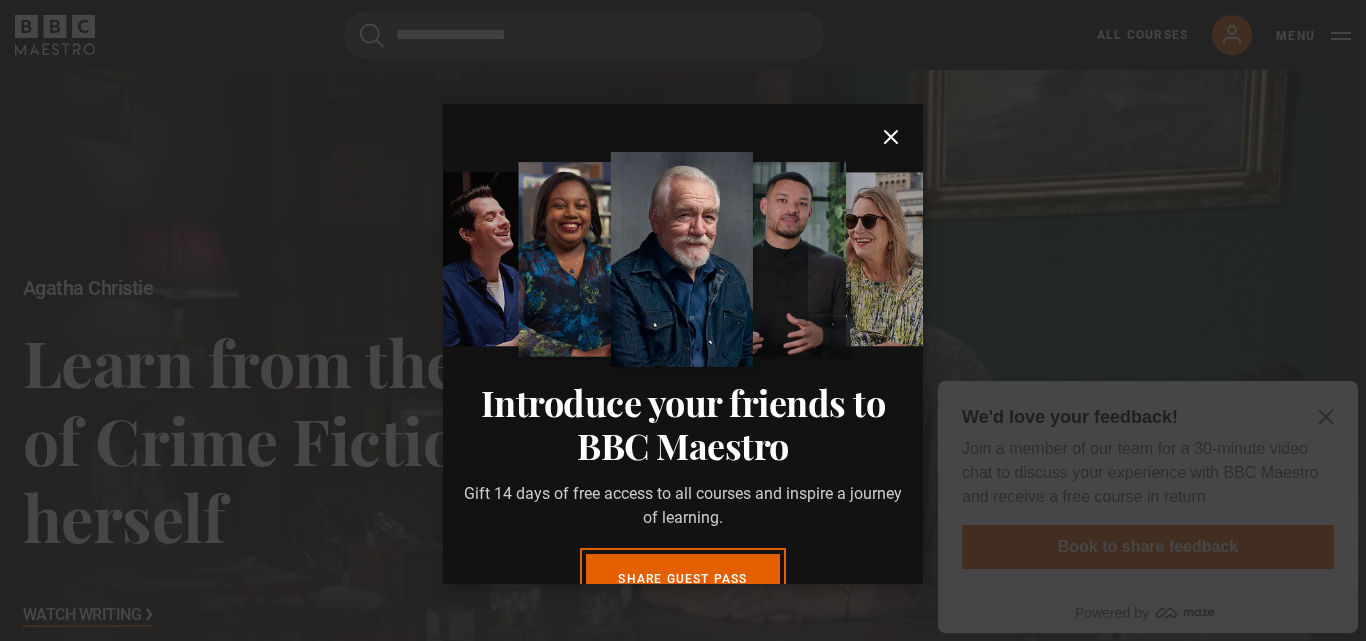 click 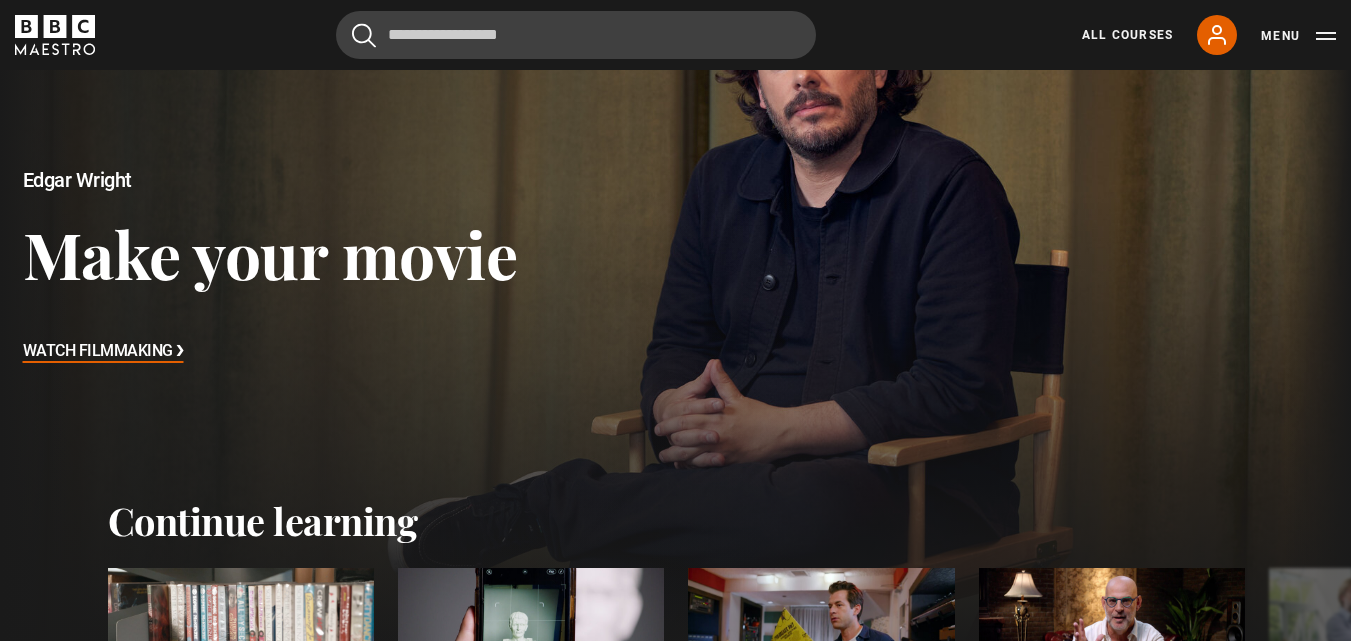 scroll, scrollTop: 200, scrollLeft: 0, axis: vertical 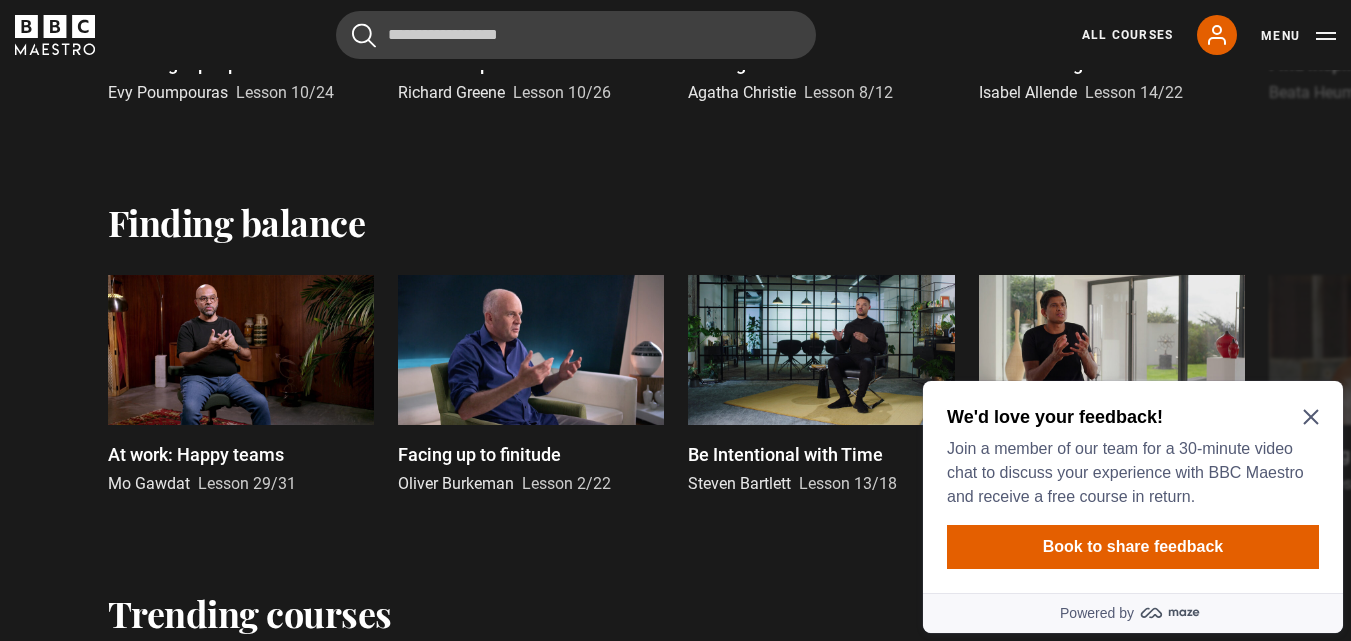 click on "We'd love your feedback! Join a member of our team for a 30-minute video chat to discuss your experience with BBC Maestro and receive a free course in return. Book to share feedback" at bounding box center (1133, 487) 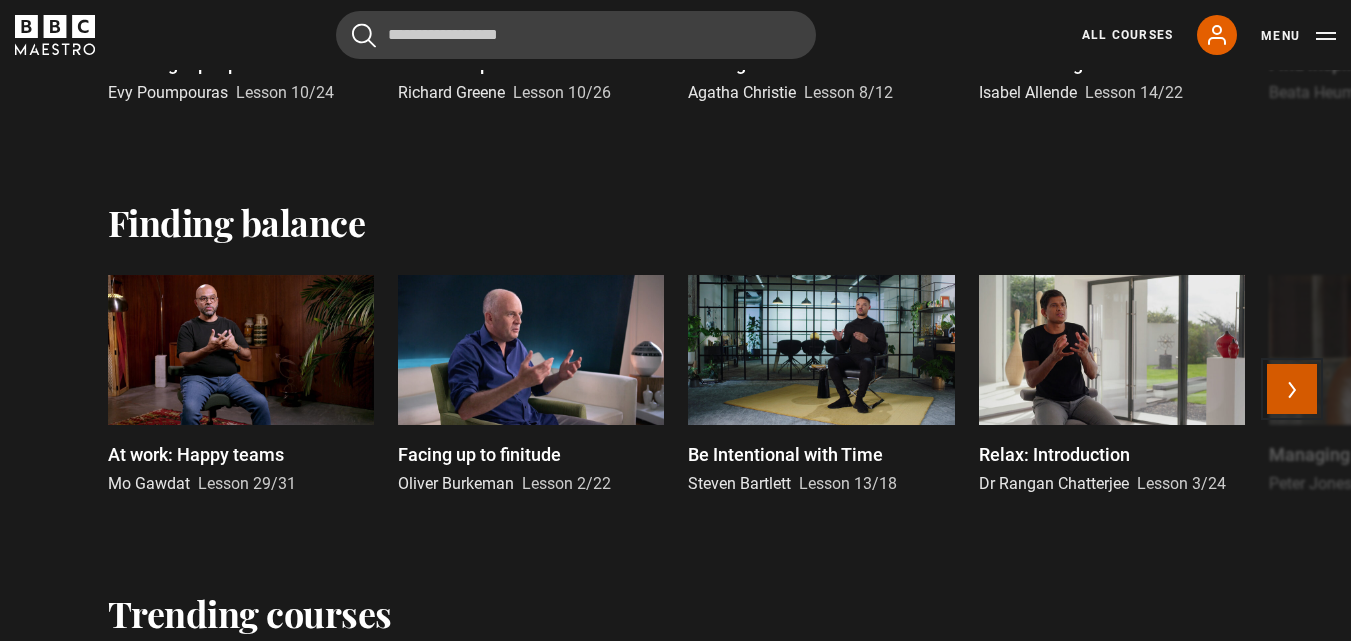 click on "Next" at bounding box center (1292, 389) 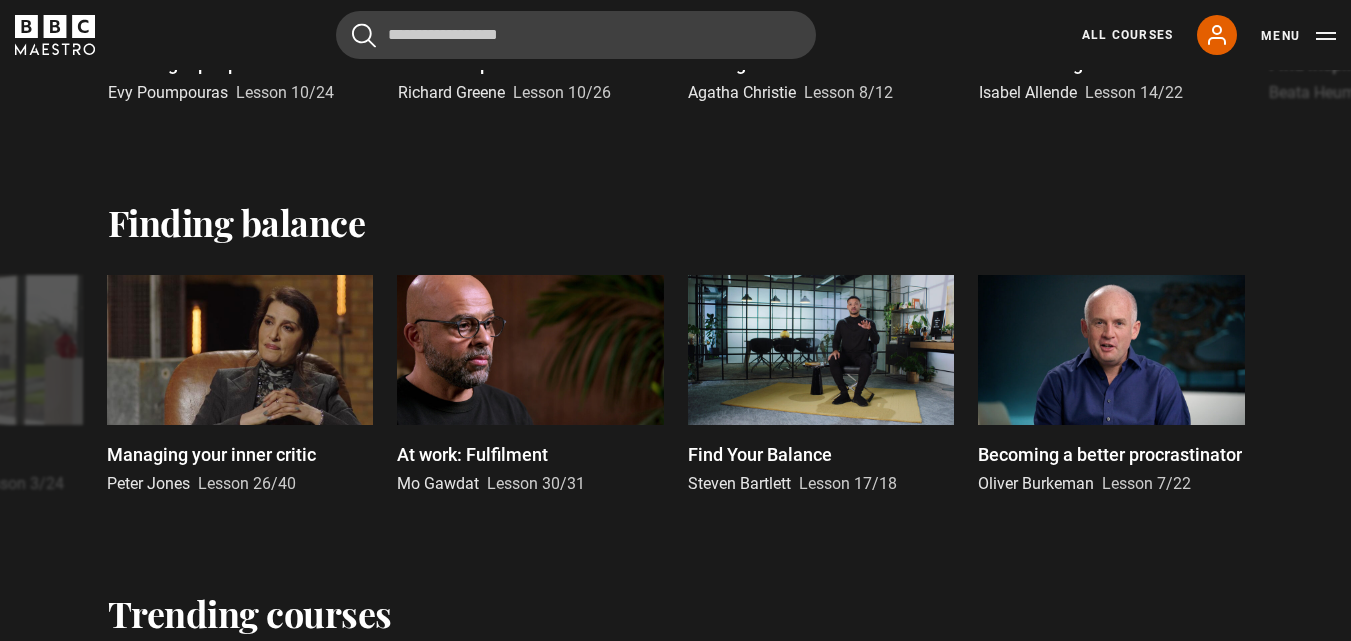 scroll, scrollTop: 2240, scrollLeft: 0, axis: vertical 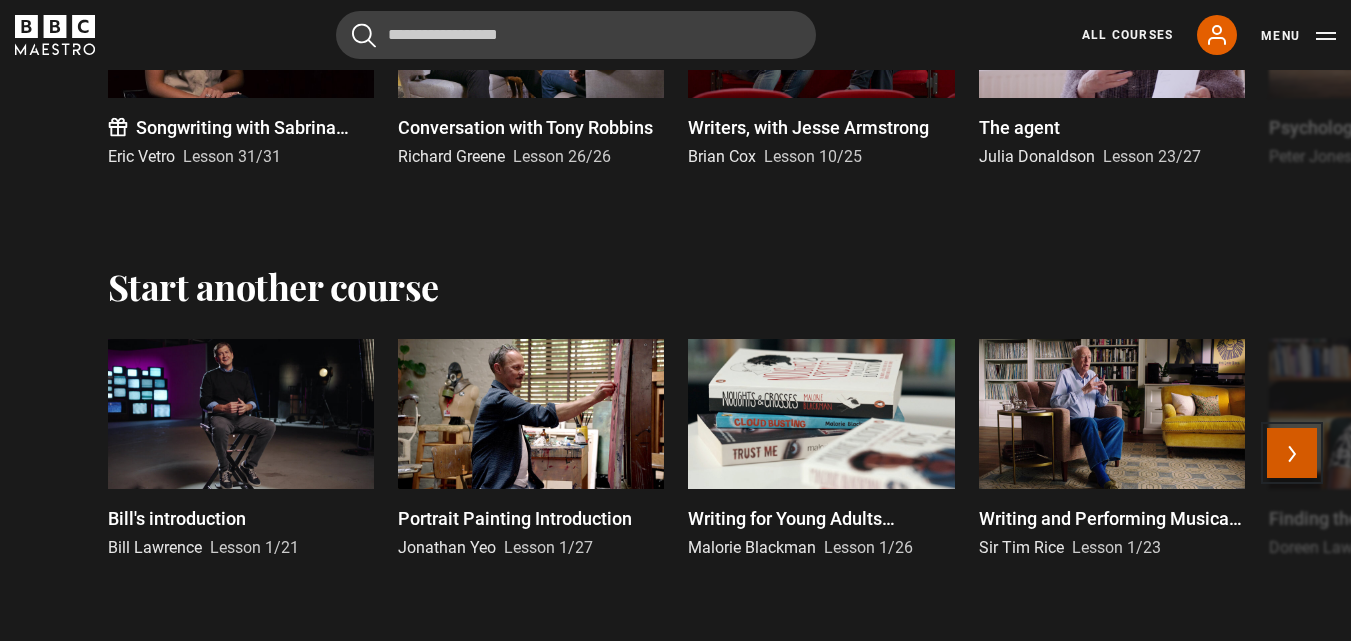 click on "Next" at bounding box center [1292, 453] 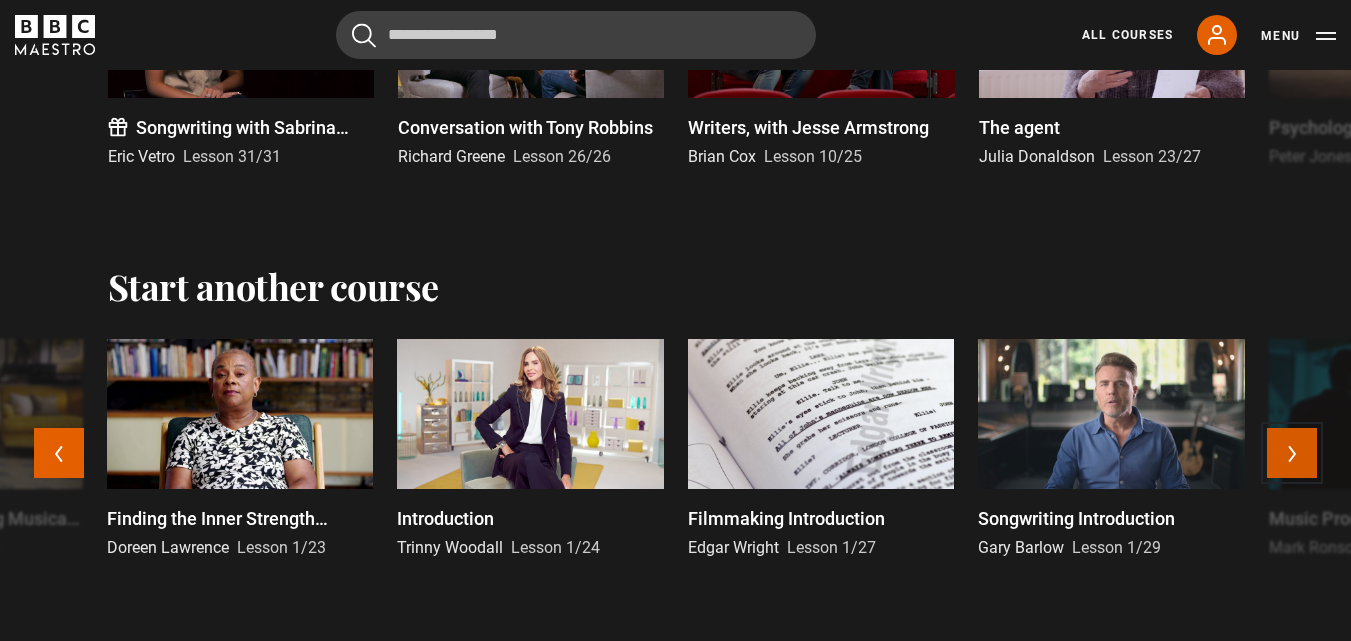click on "Next" at bounding box center (1292, 453) 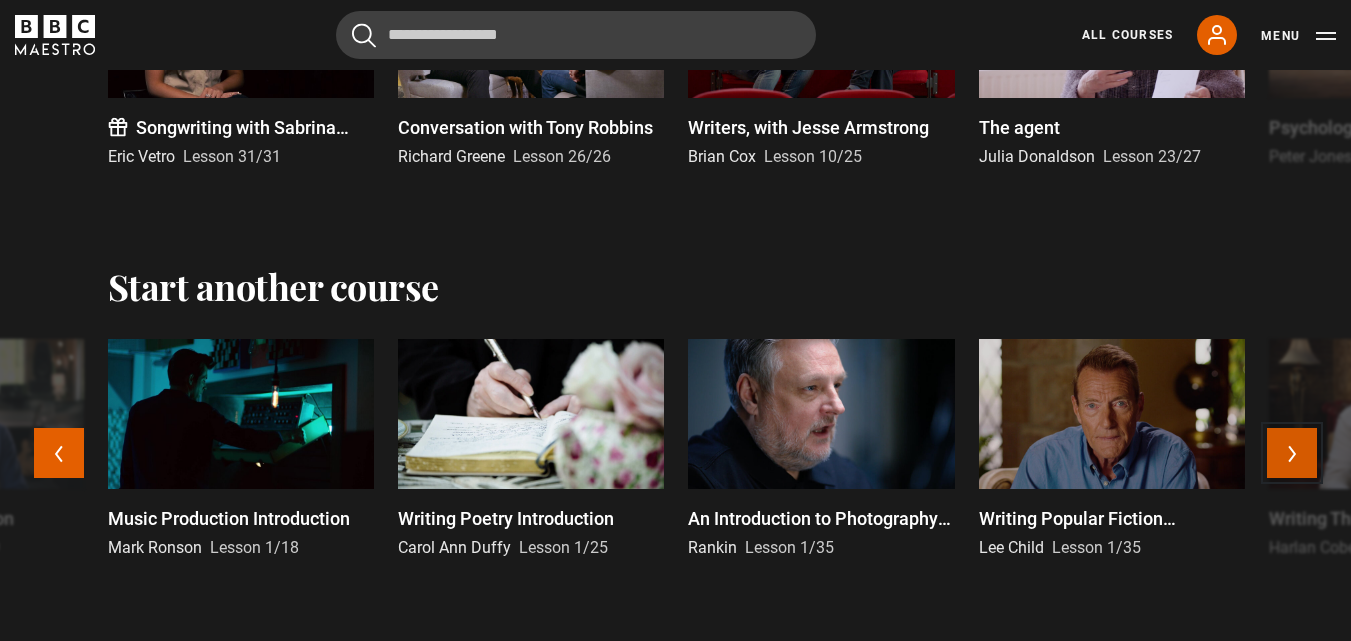 click on "Next" at bounding box center [1292, 453] 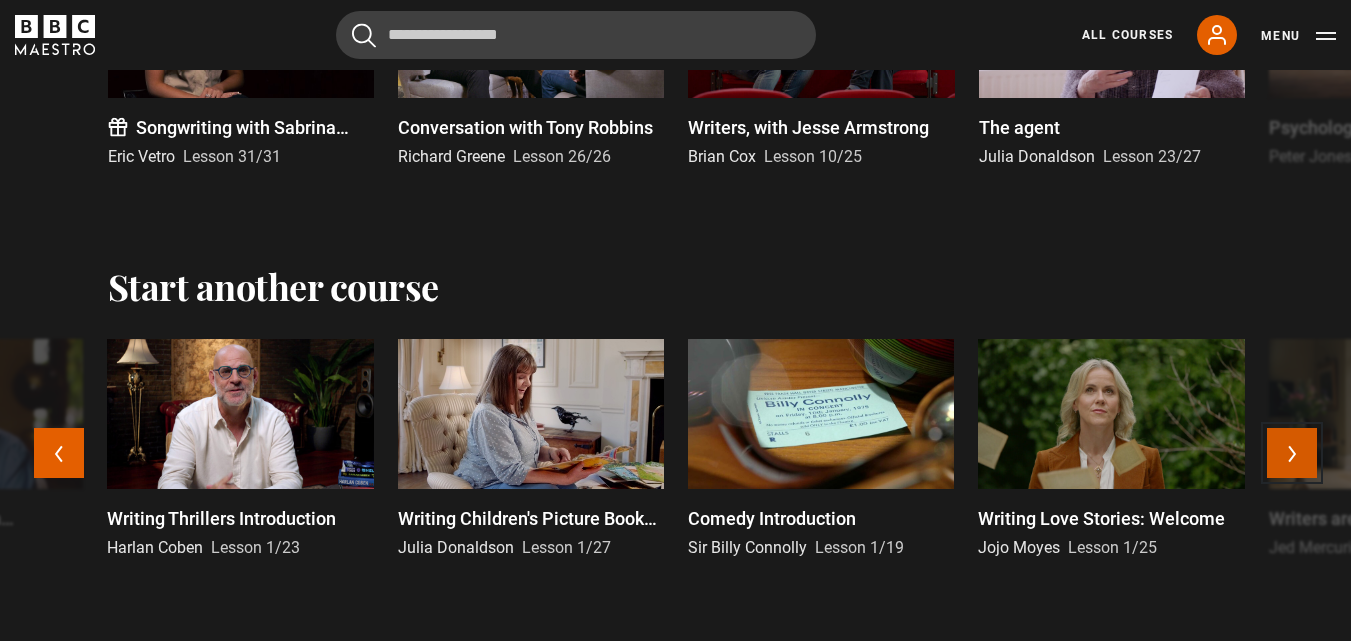 click on "Next" at bounding box center (1292, 453) 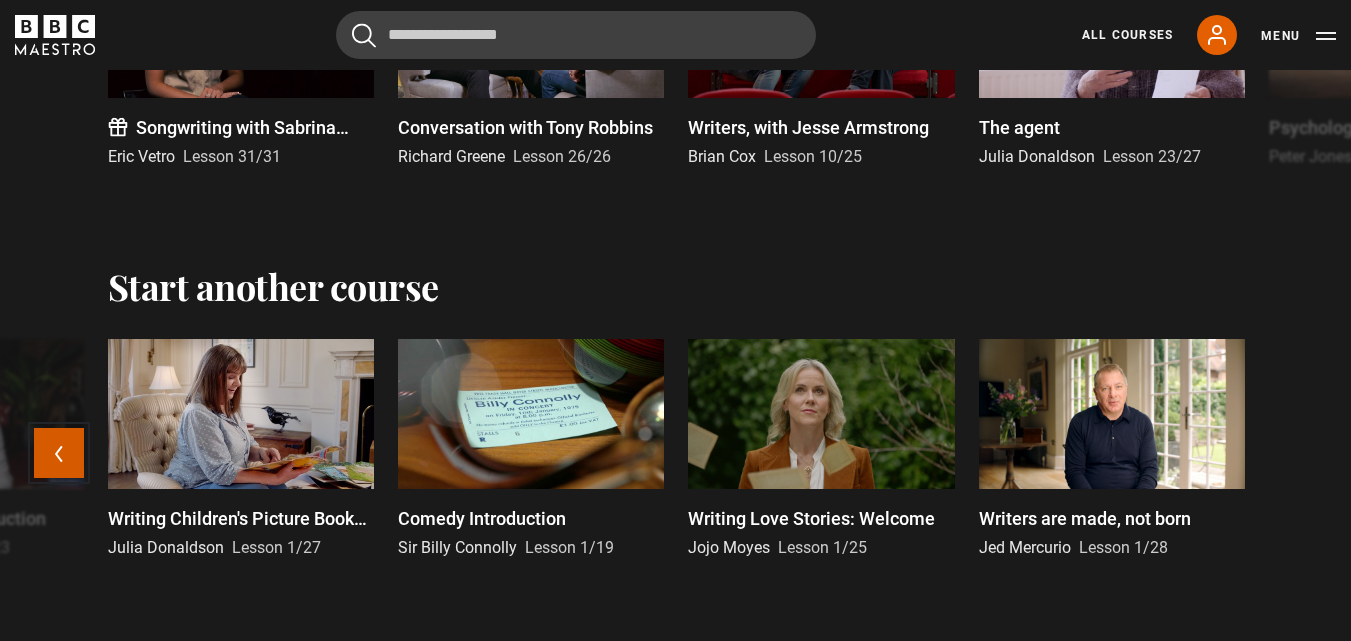click on "Previous" at bounding box center [59, 453] 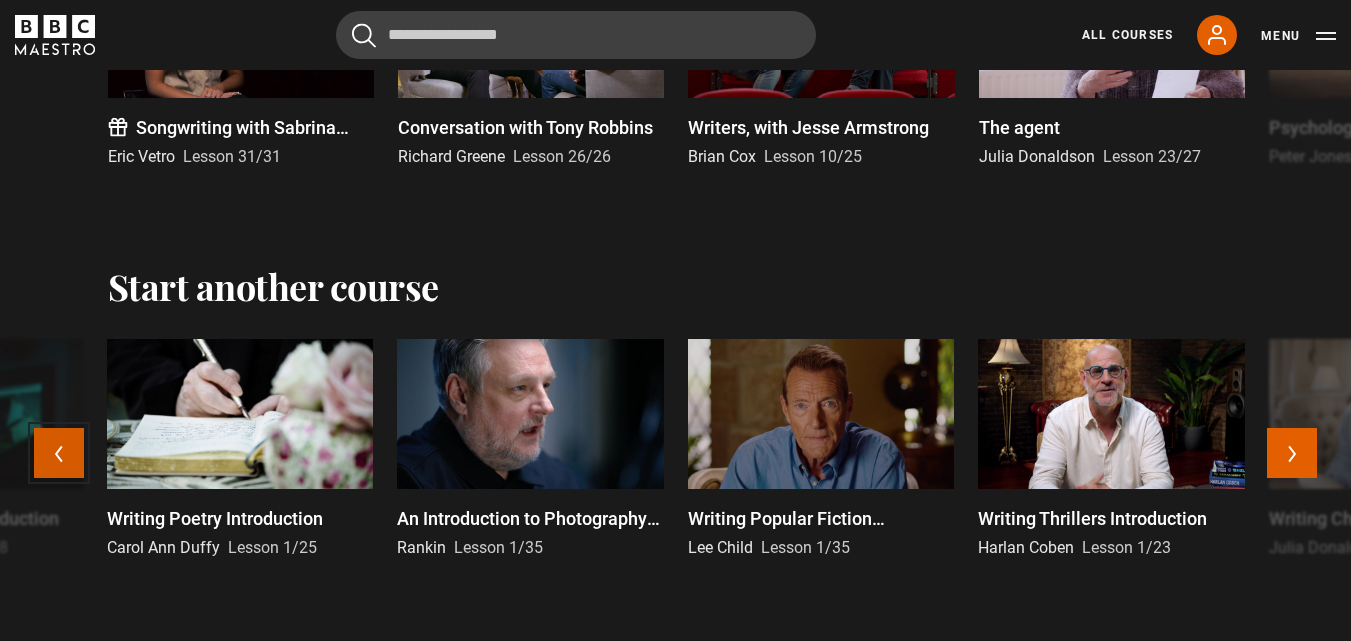 click on "Previous" at bounding box center (59, 453) 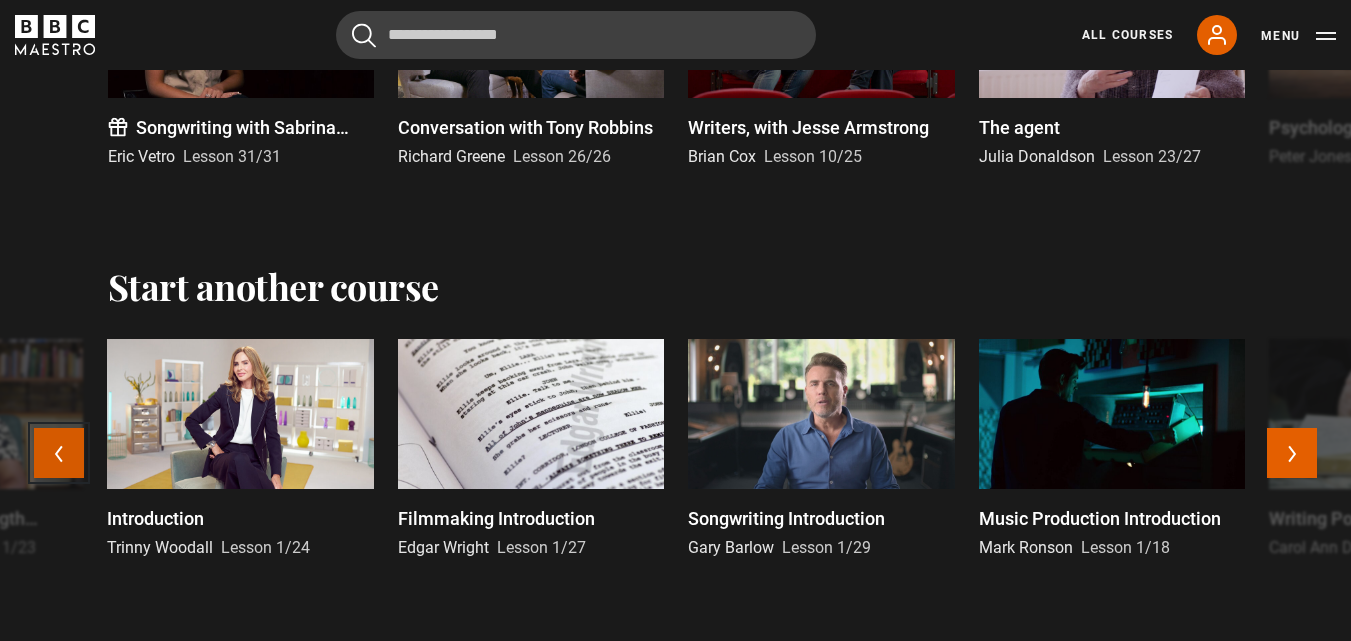 click on "Previous" at bounding box center [59, 453] 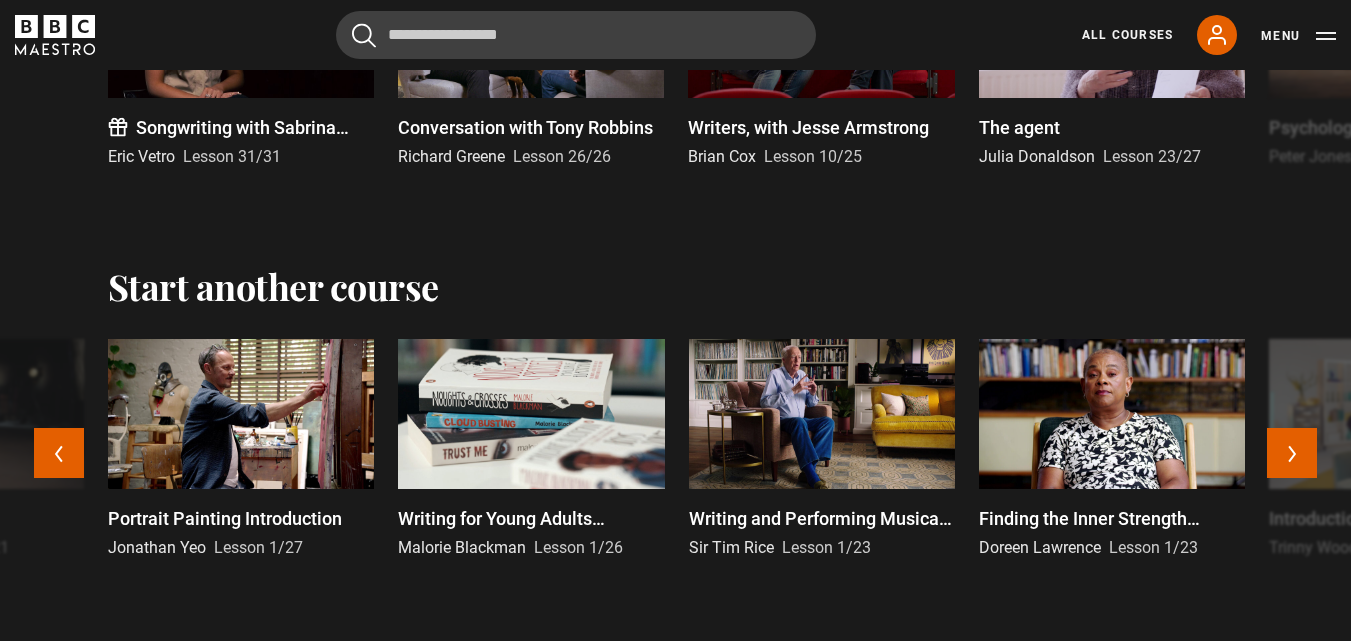 click at bounding box center (241, 414) 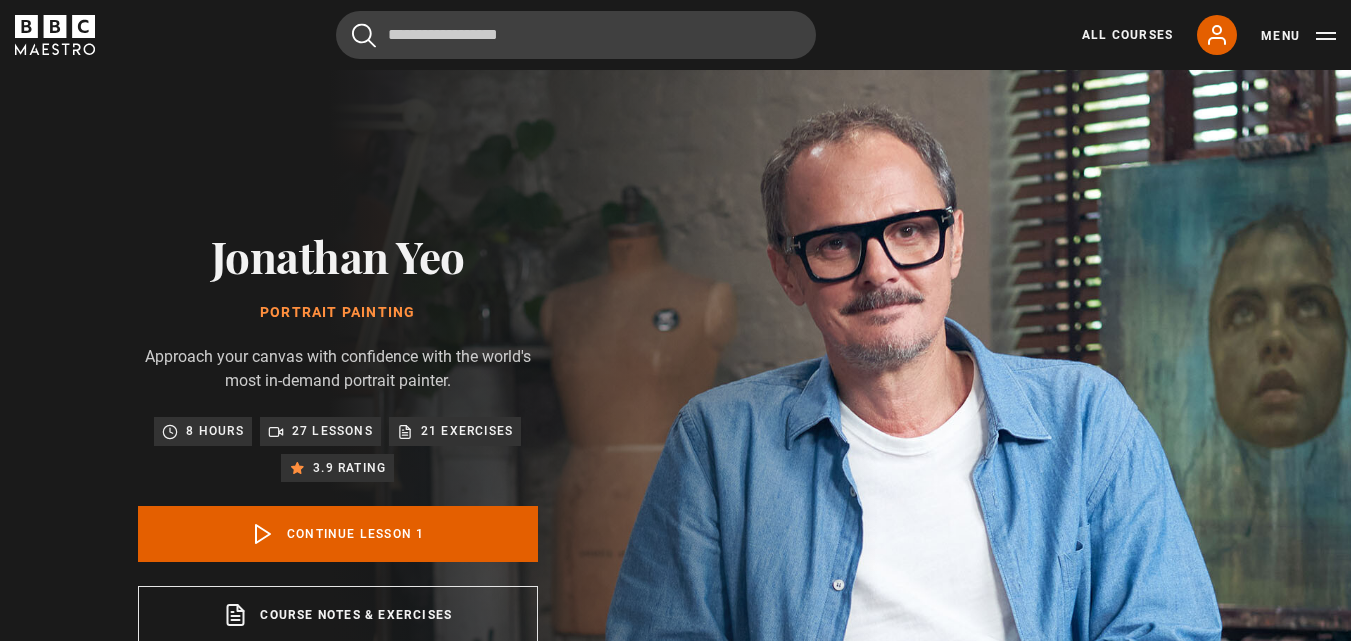 scroll, scrollTop: 804, scrollLeft: 0, axis: vertical 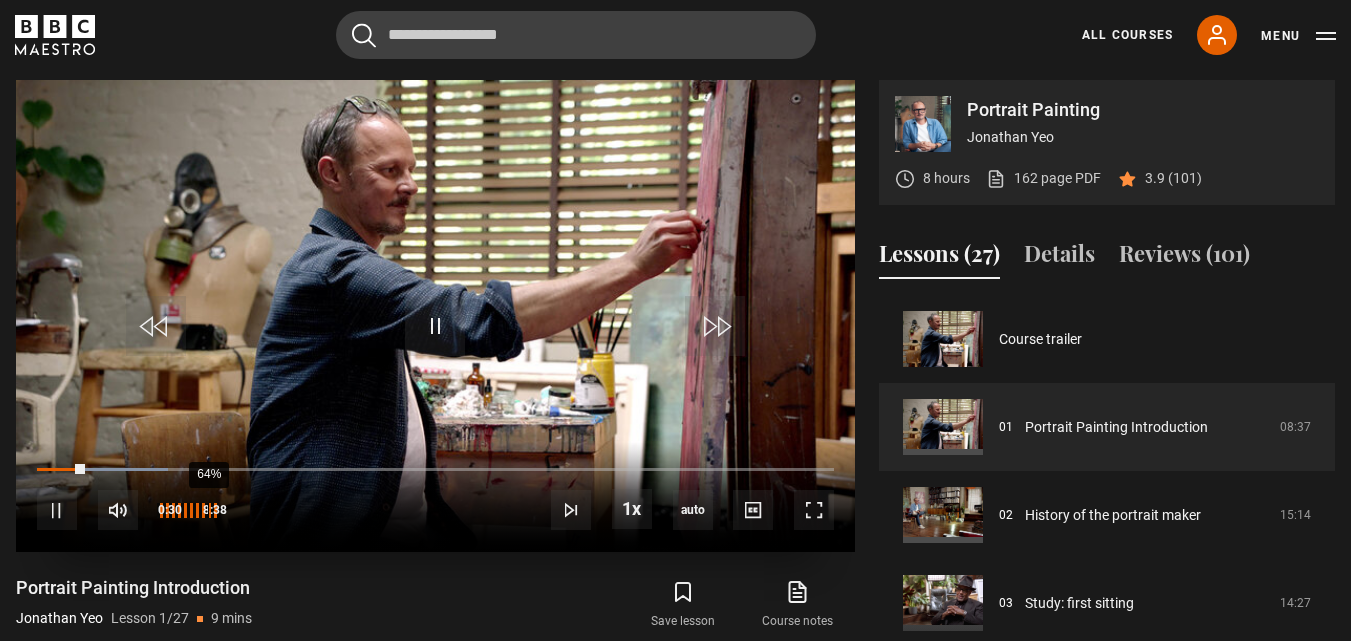 click on "64%" at bounding box center (208, 510) 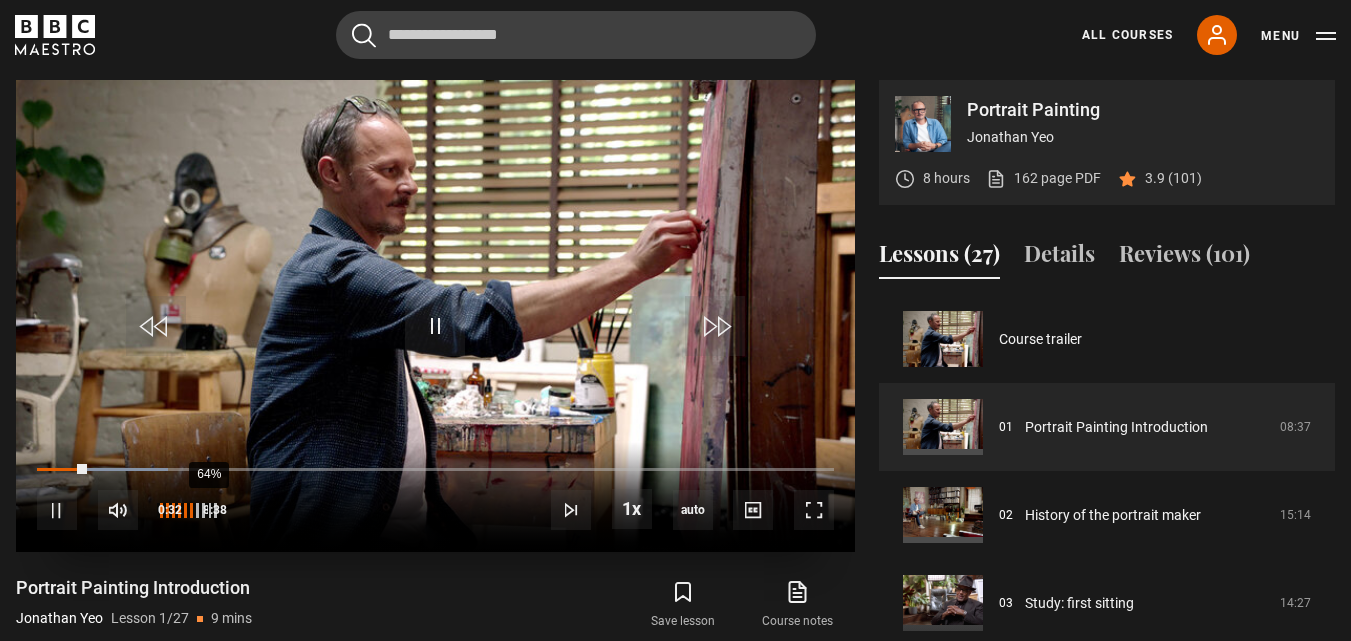 click on "64%" at bounding box center (208, 510) 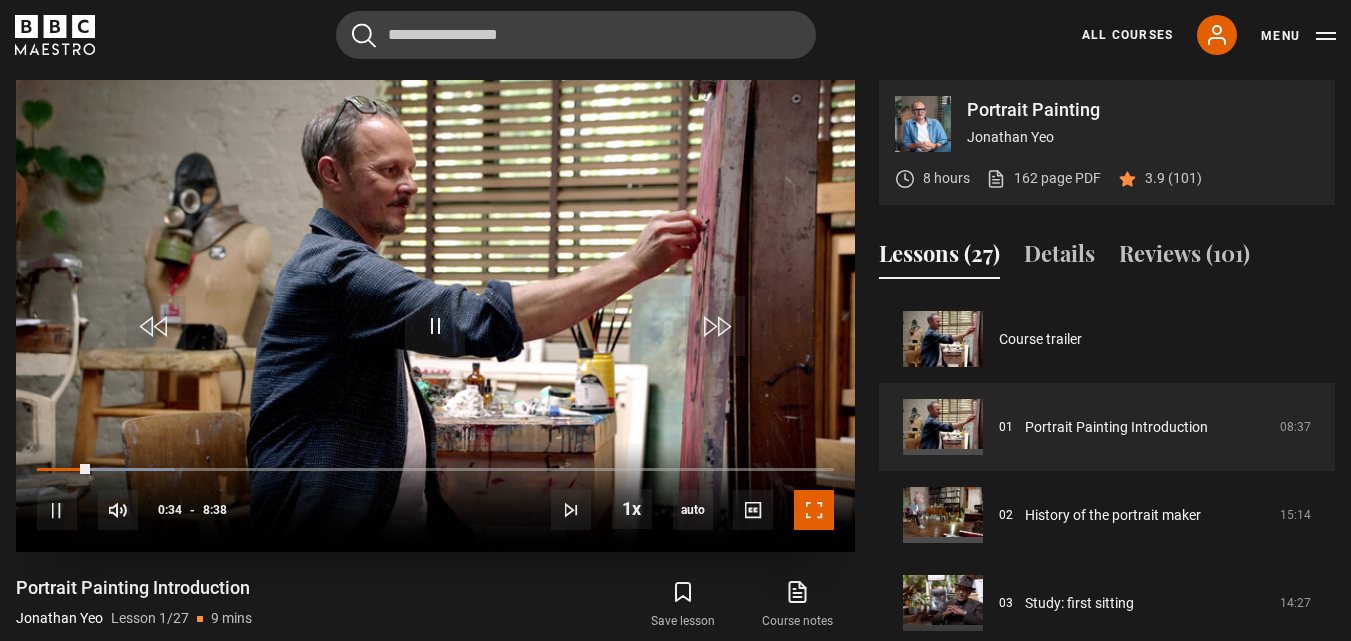 click at bounding box center [814, 510] 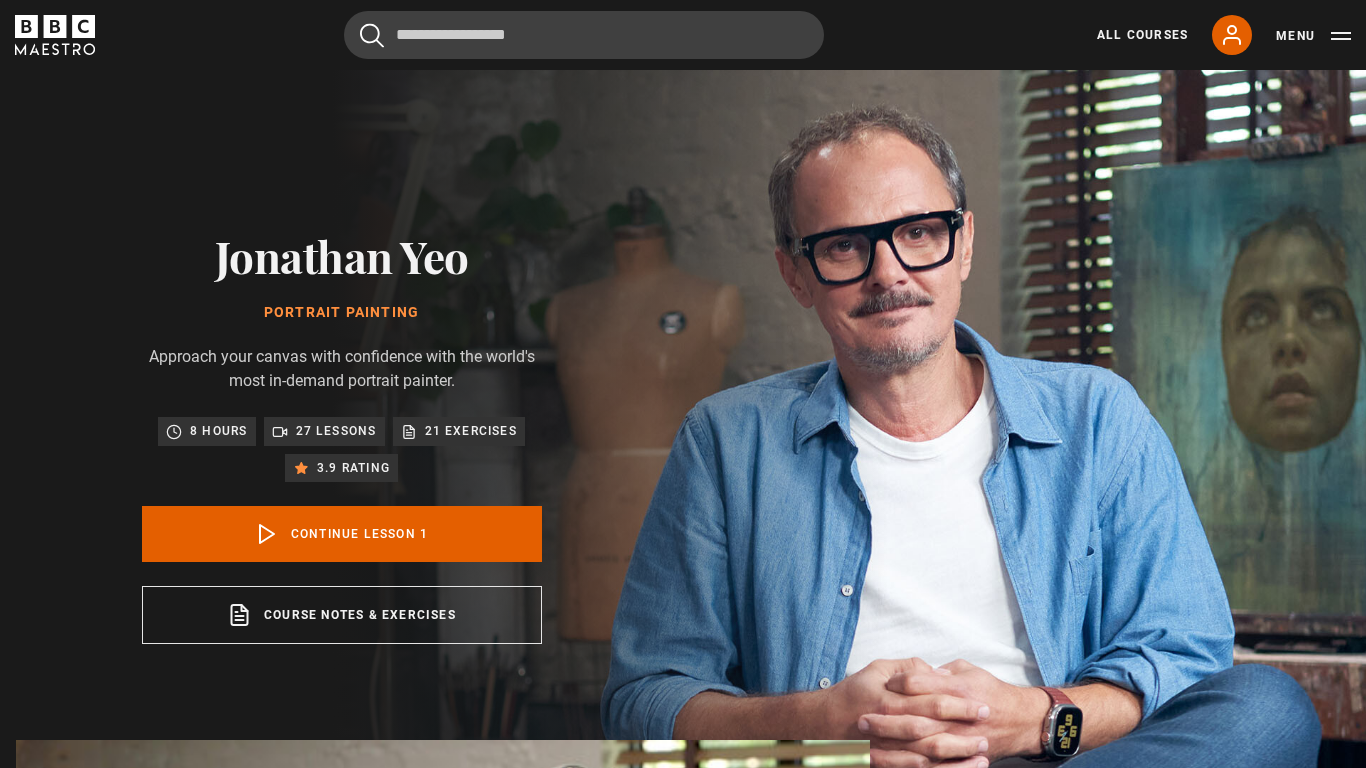 scroll, scrollTop: 884, scrollLeft: 0, axis: vertical 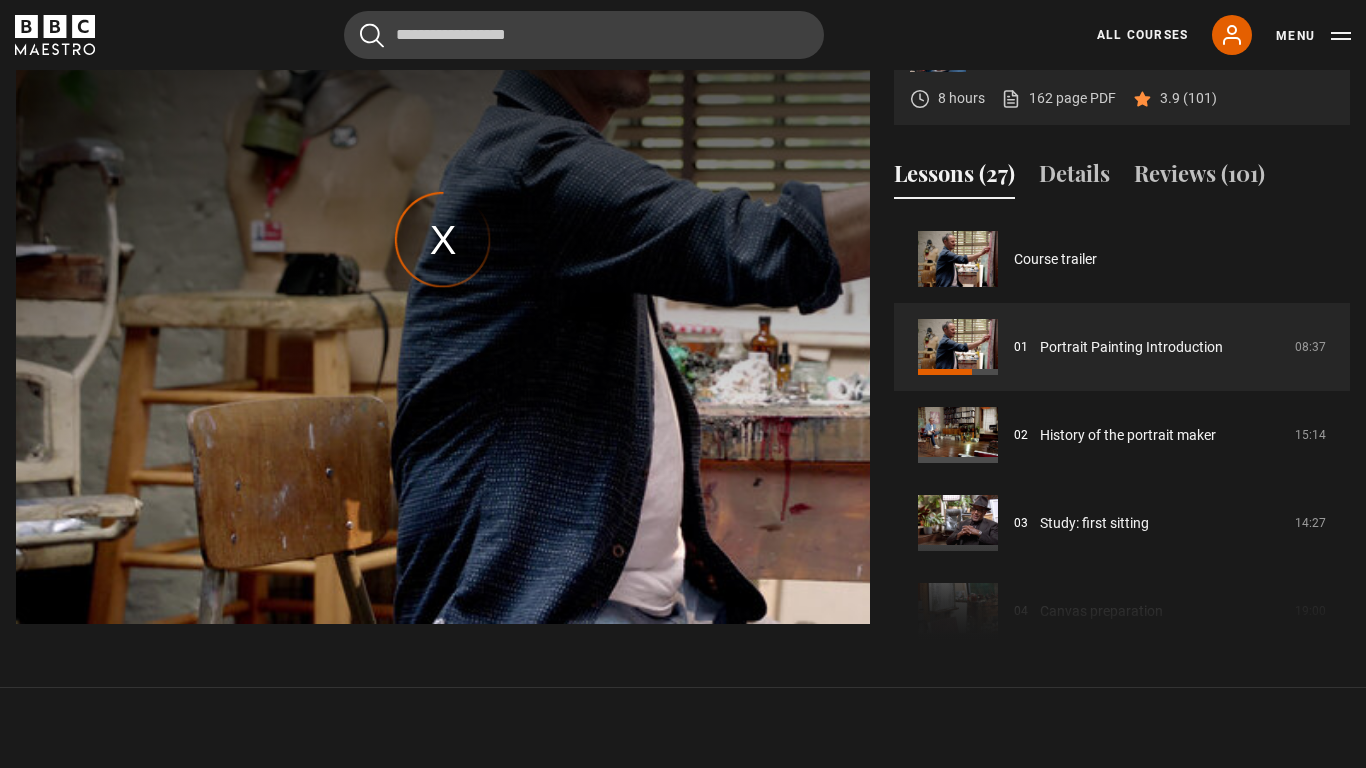 click on "video append of 6499456b failed for segment #93 in playlist 2-01_[FIRST][LAST]_PortraitPainting_Lesson01_Introduction_V3_1080.m3u8" at bounding box center [443, 240] 